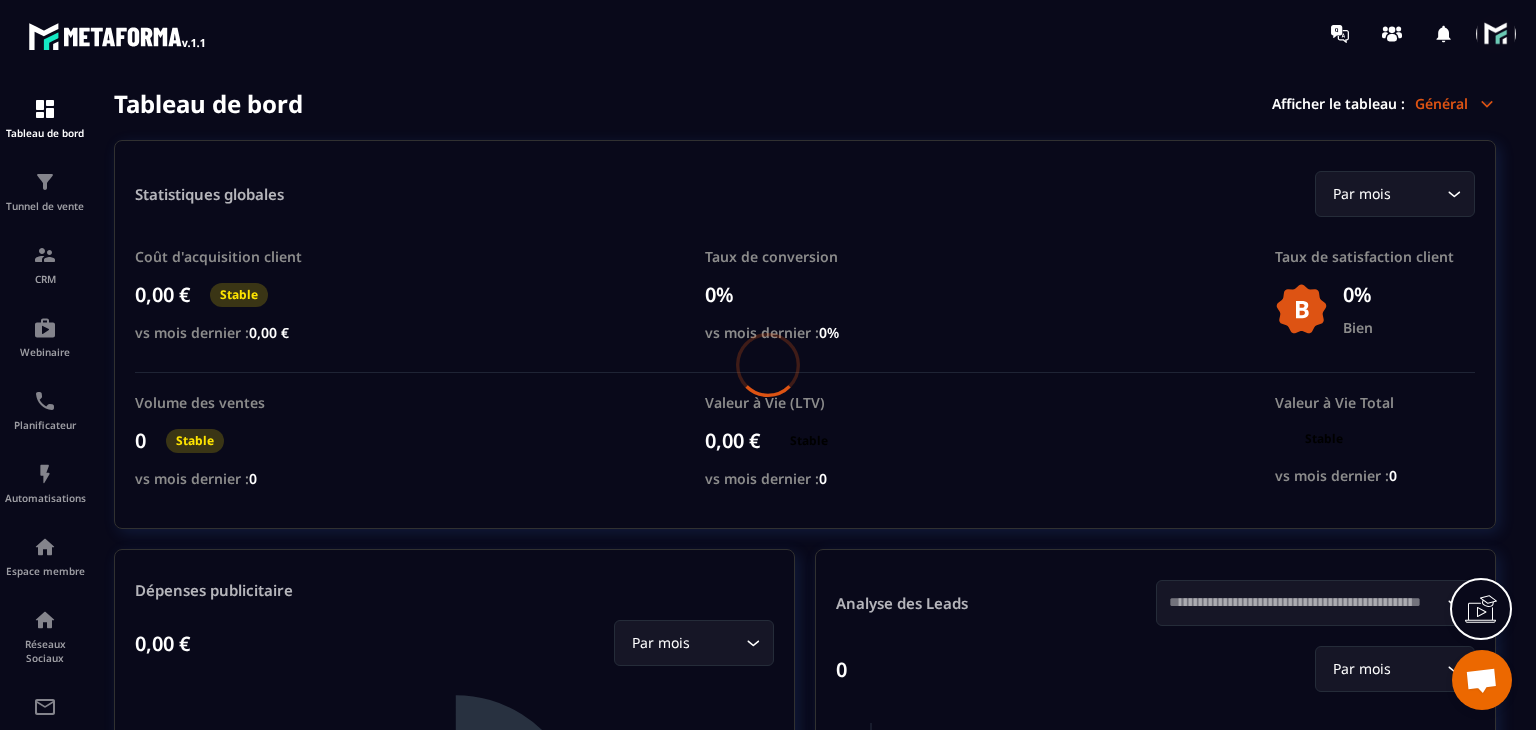 scroll, scrollTop: 0, scrollLeft: 0, axis: both 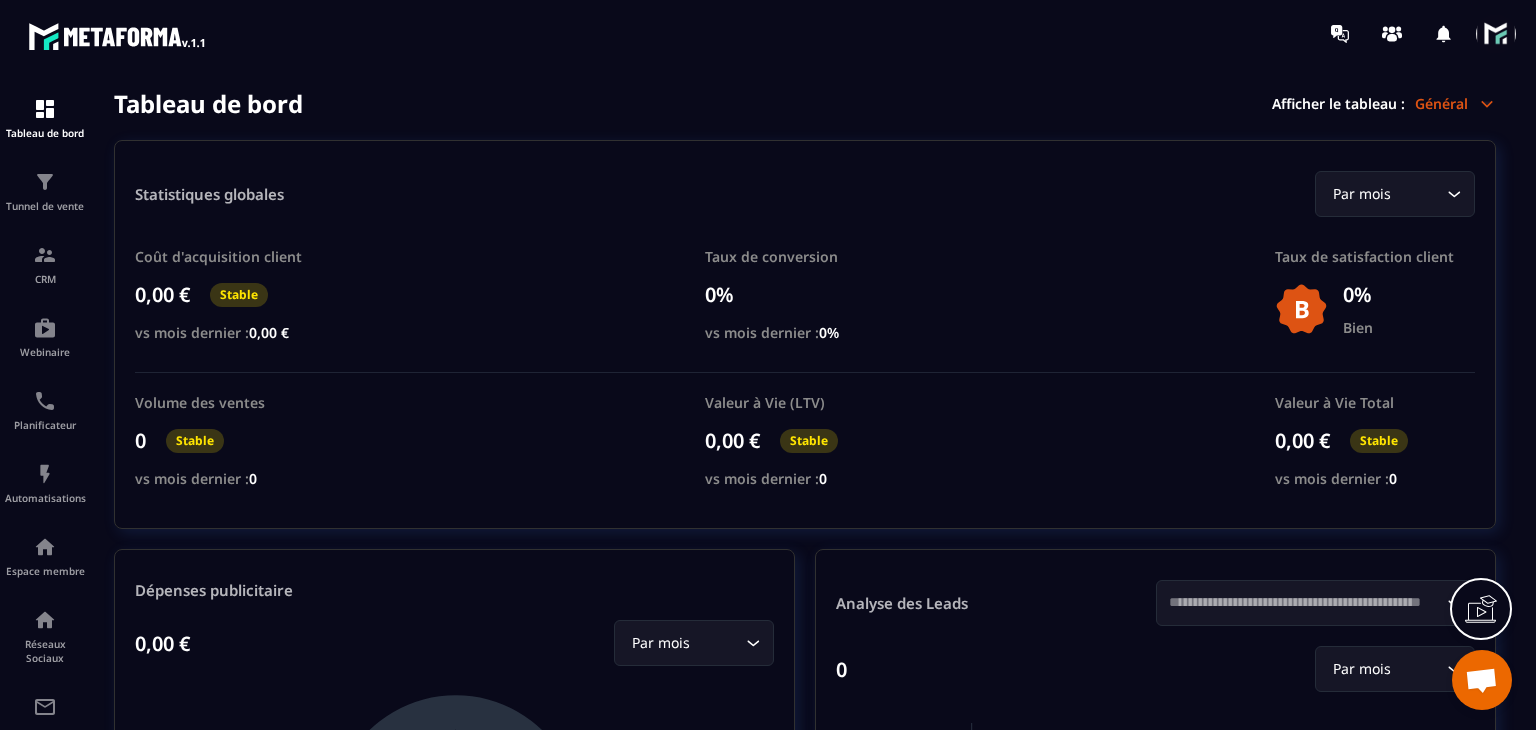 click at bounding box center (1481, 682) 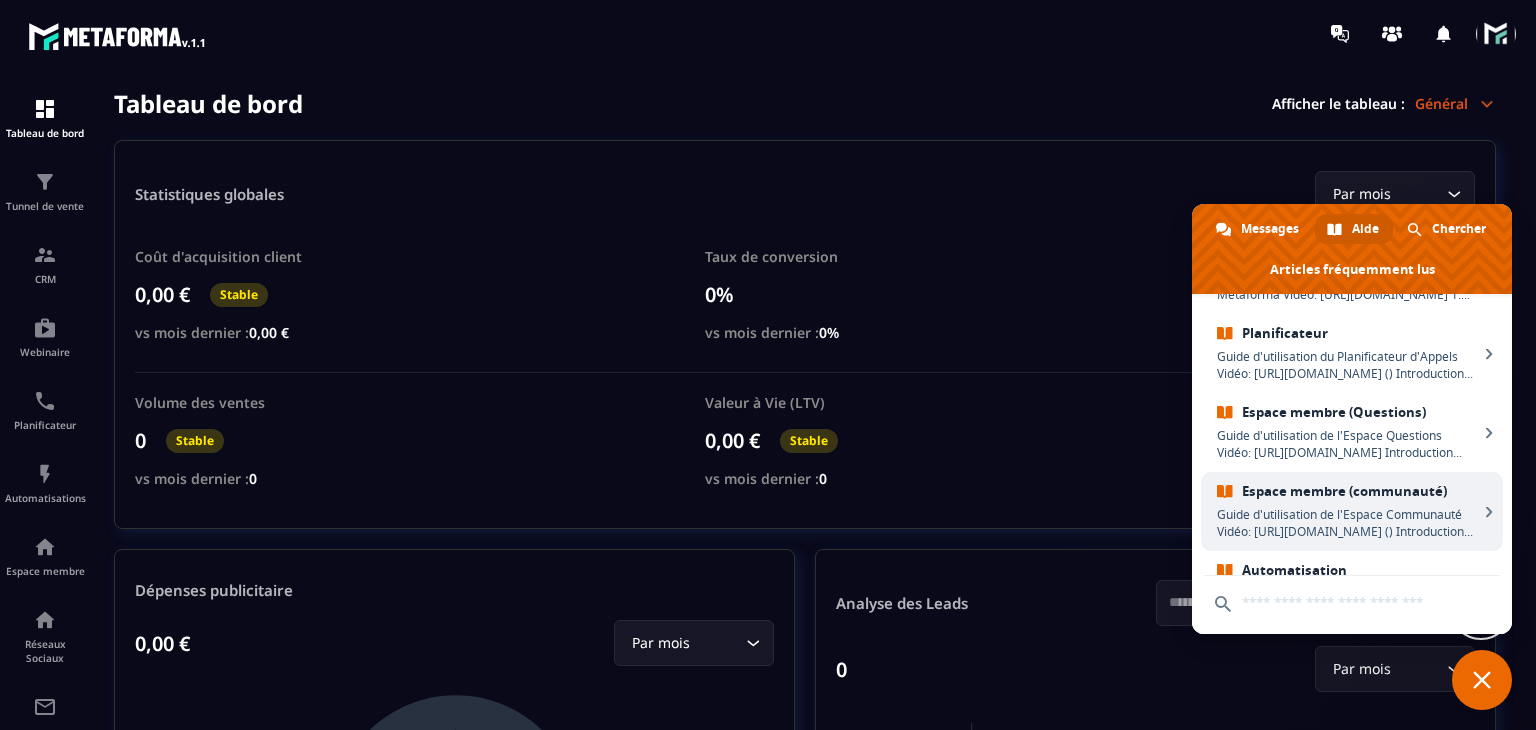 scroll, scrollTop: 542, scrollLeft: 0, axis: vertical 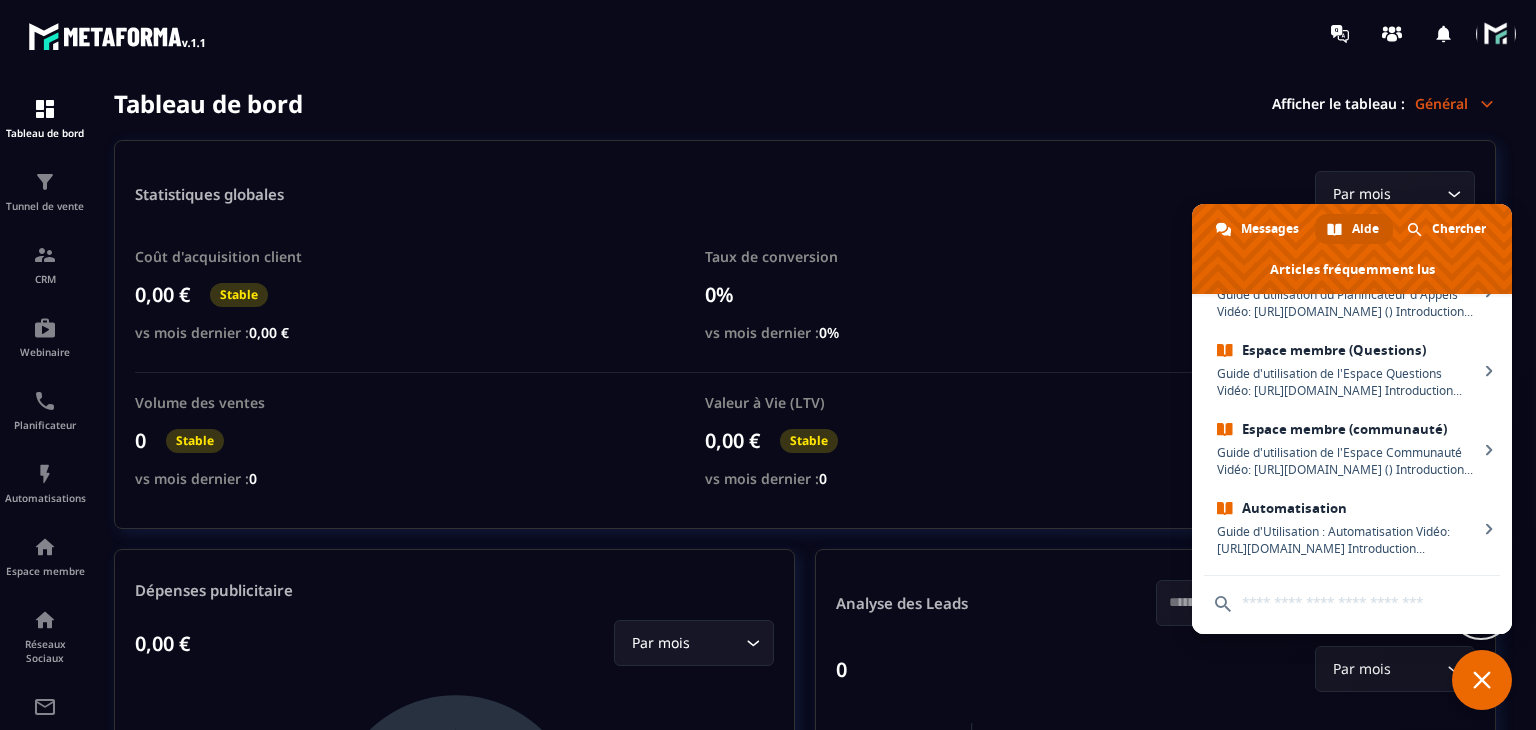 click at bounding box center [1482, 680] 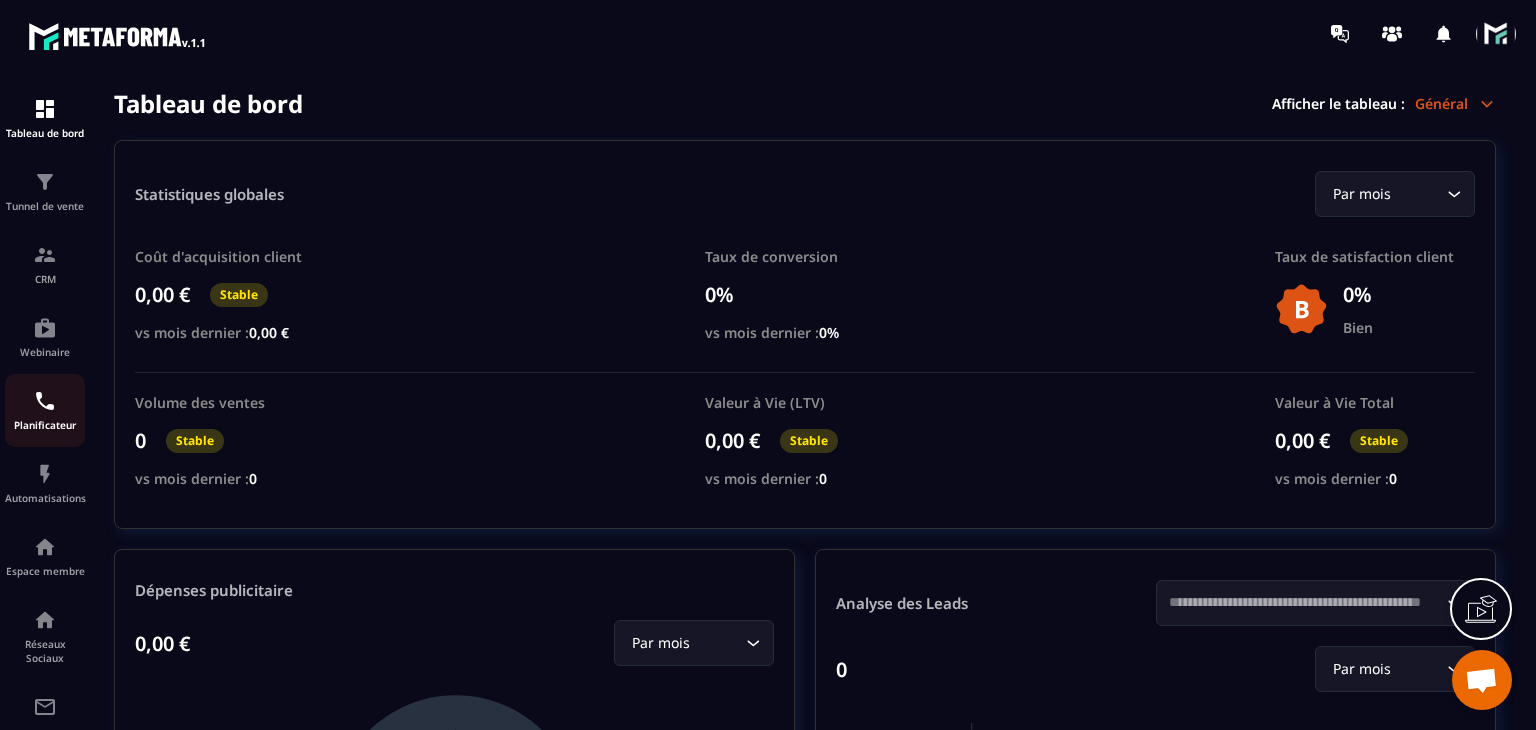 click at bounding box center [45, 401] 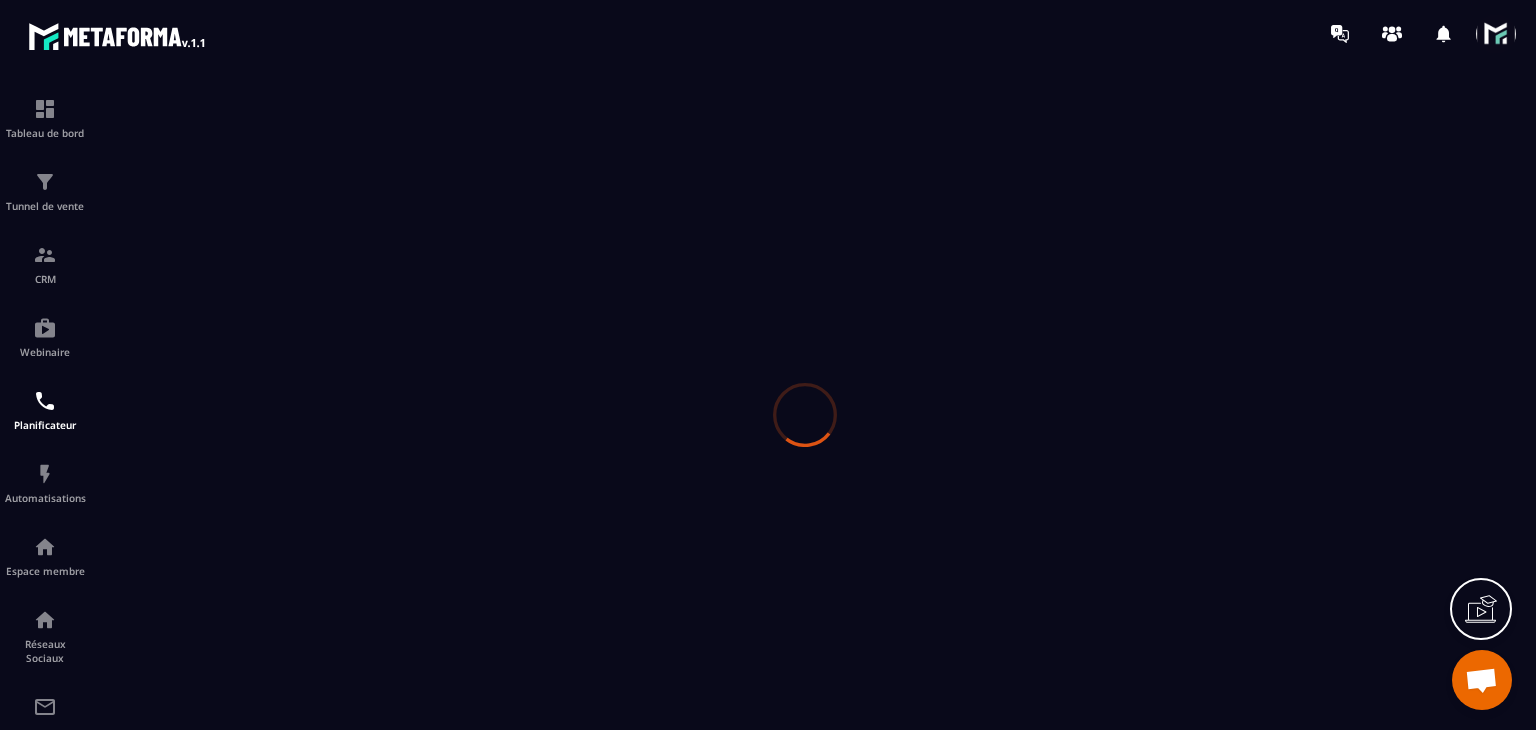 scroll, scrollTop: 0, scrollLeft: 0, axis: both 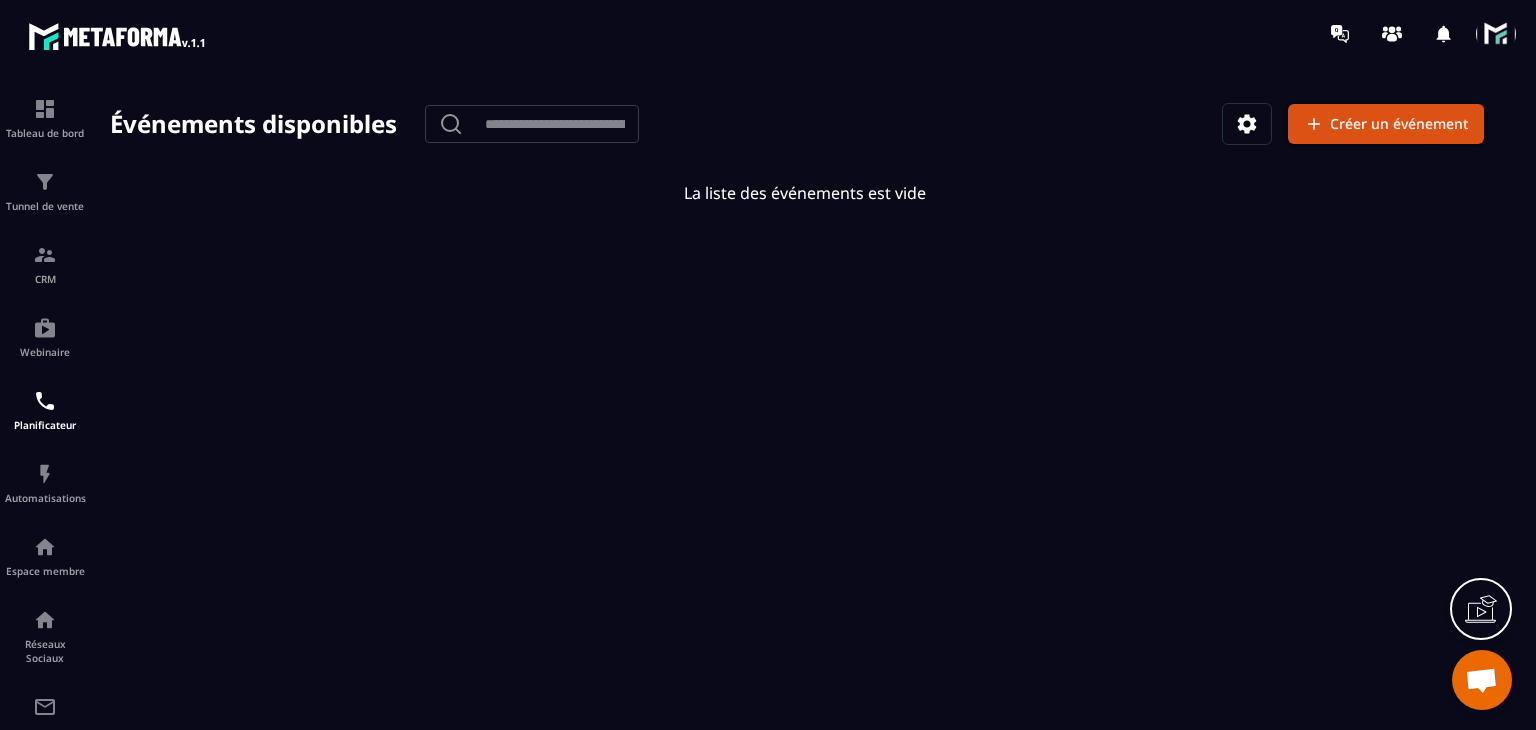 click on "Créer un événement" at bounding box center [1386, 124] 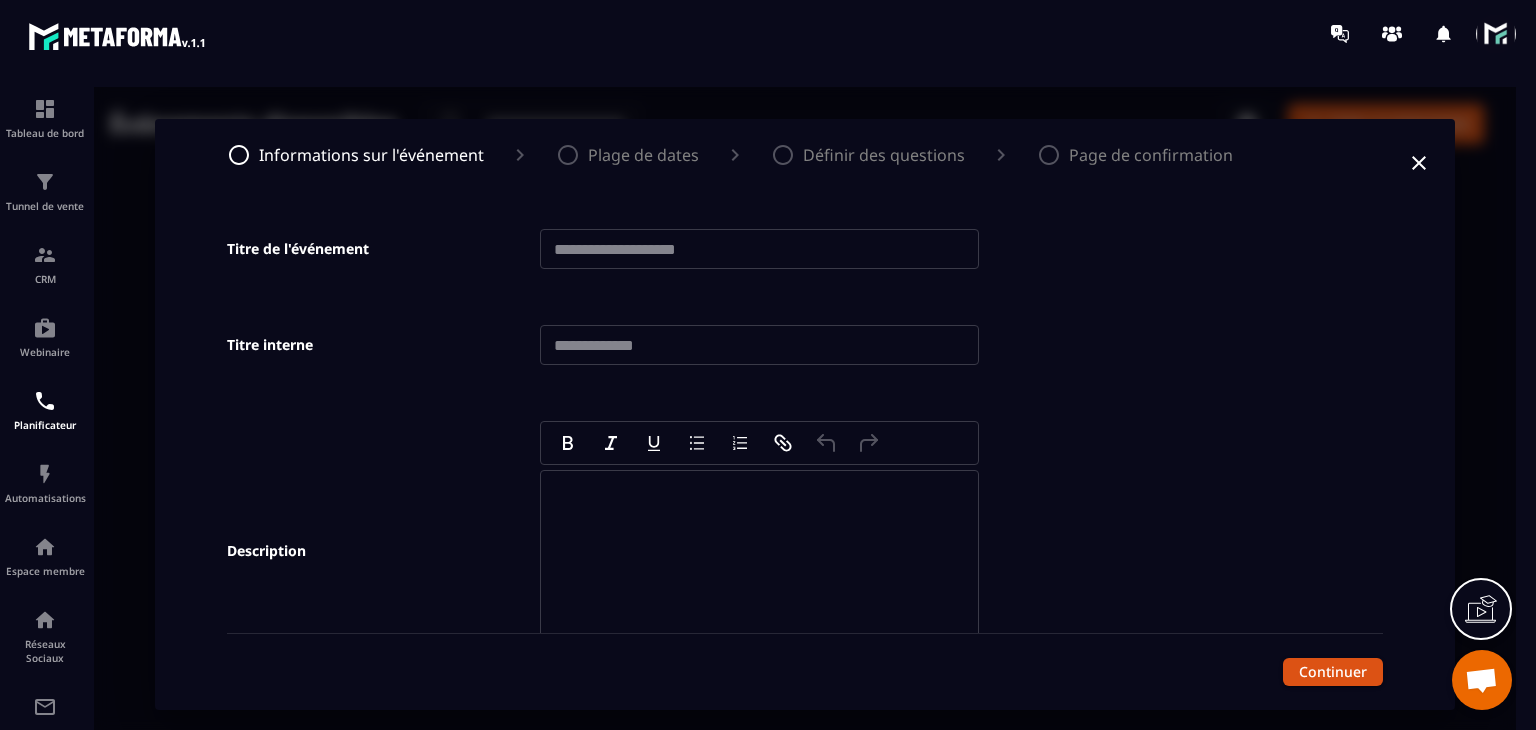 click on "Plage de dates" at bounding box center [639, 154] 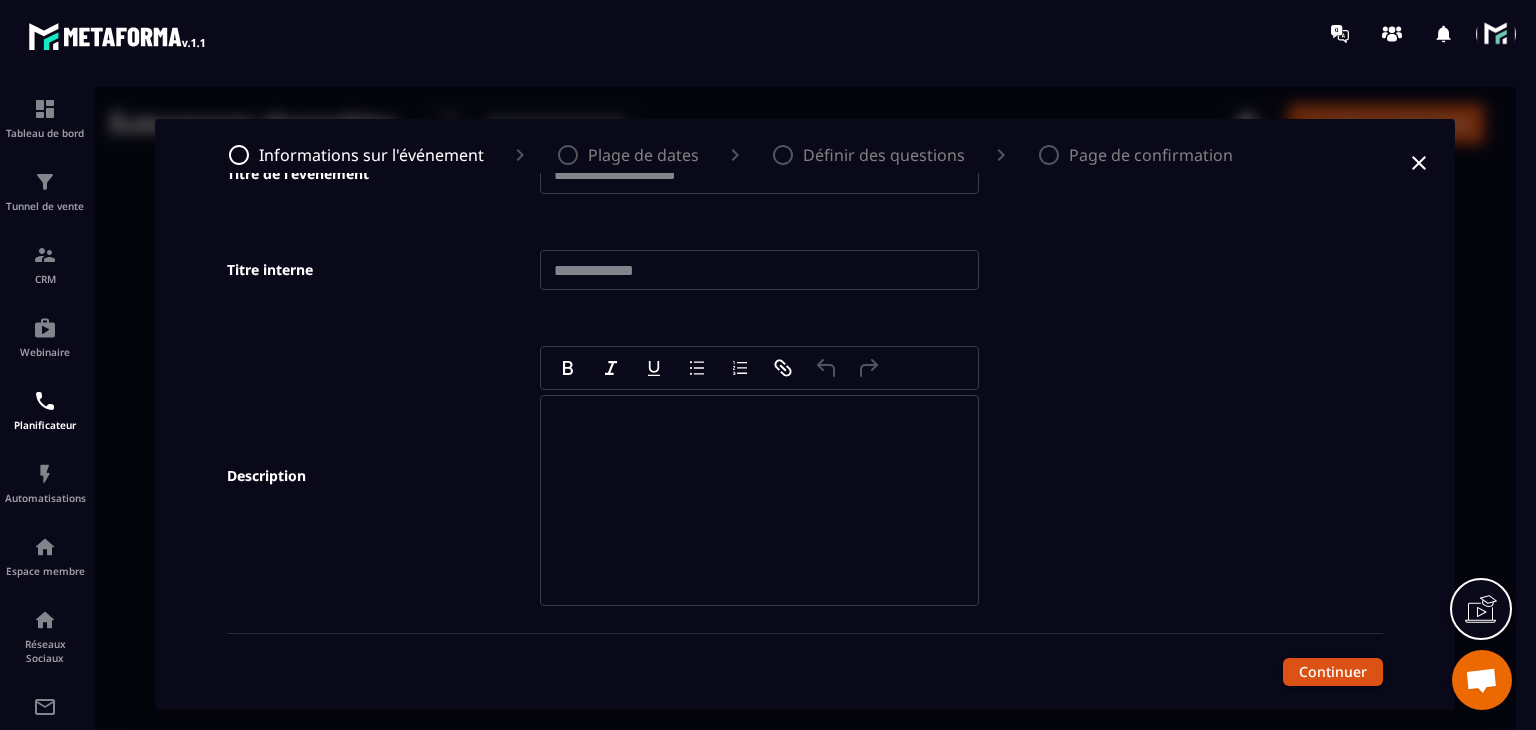 scroll, scrollTop: 0, scrollLeft: 0, axis: both 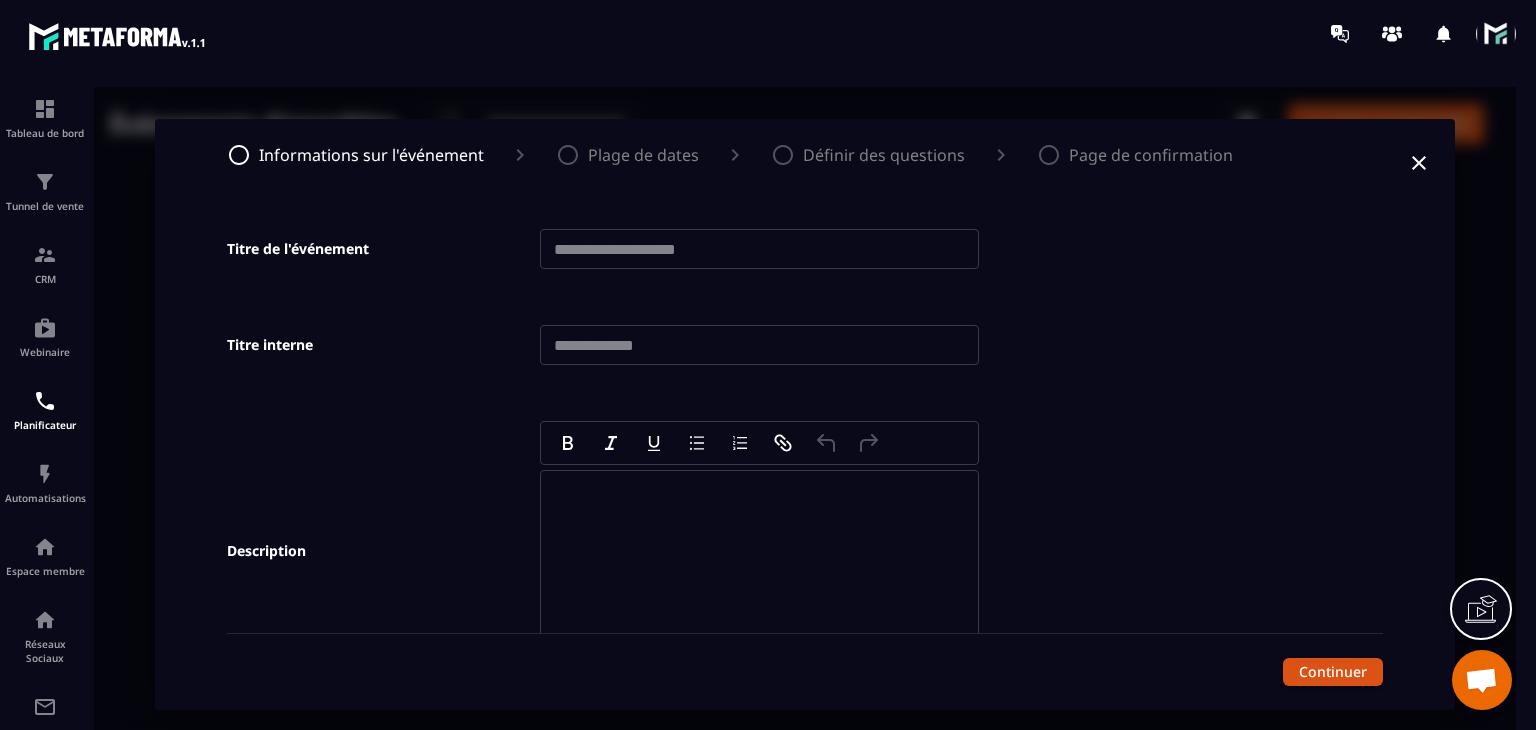 click 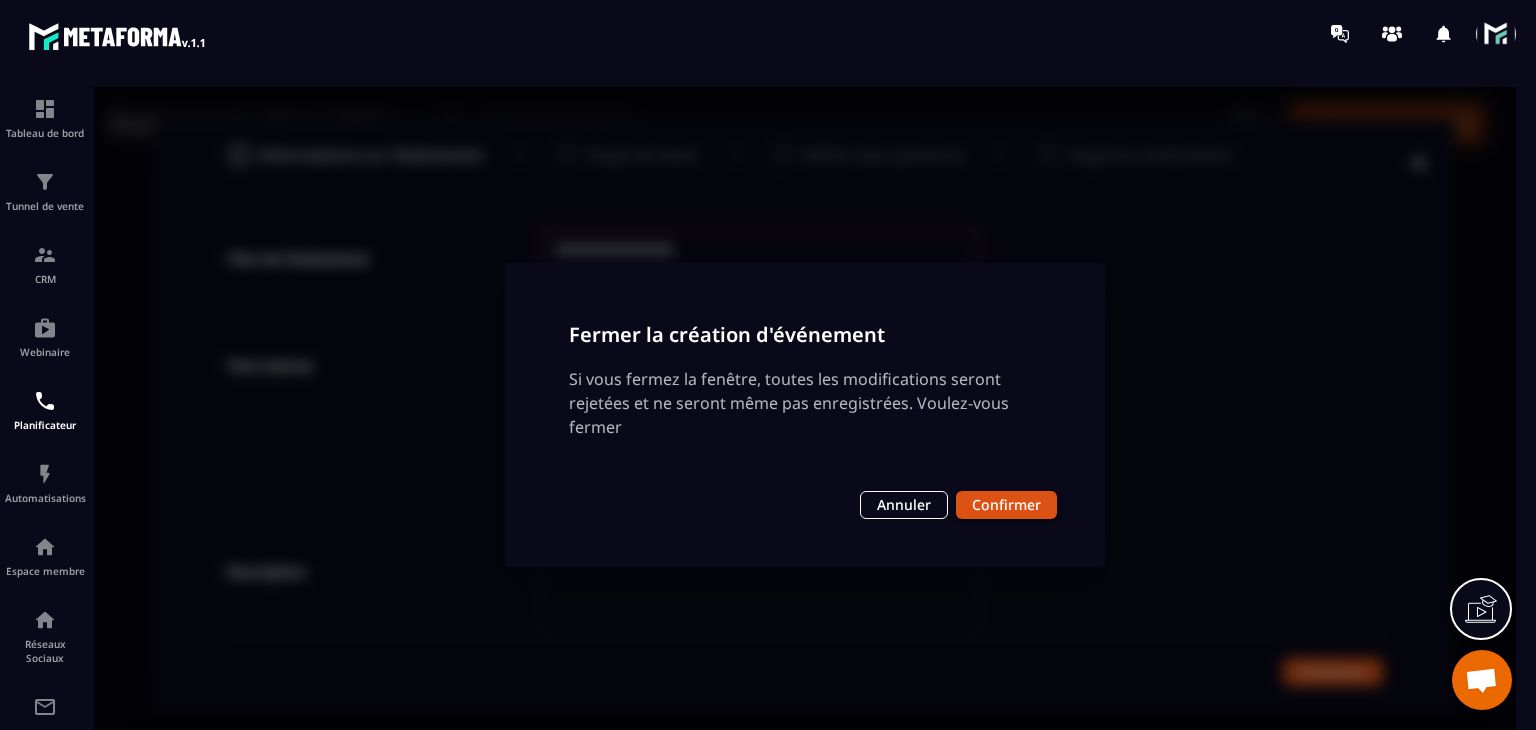 click on "Annuler Confirmer" at bounding box center (805, 505) 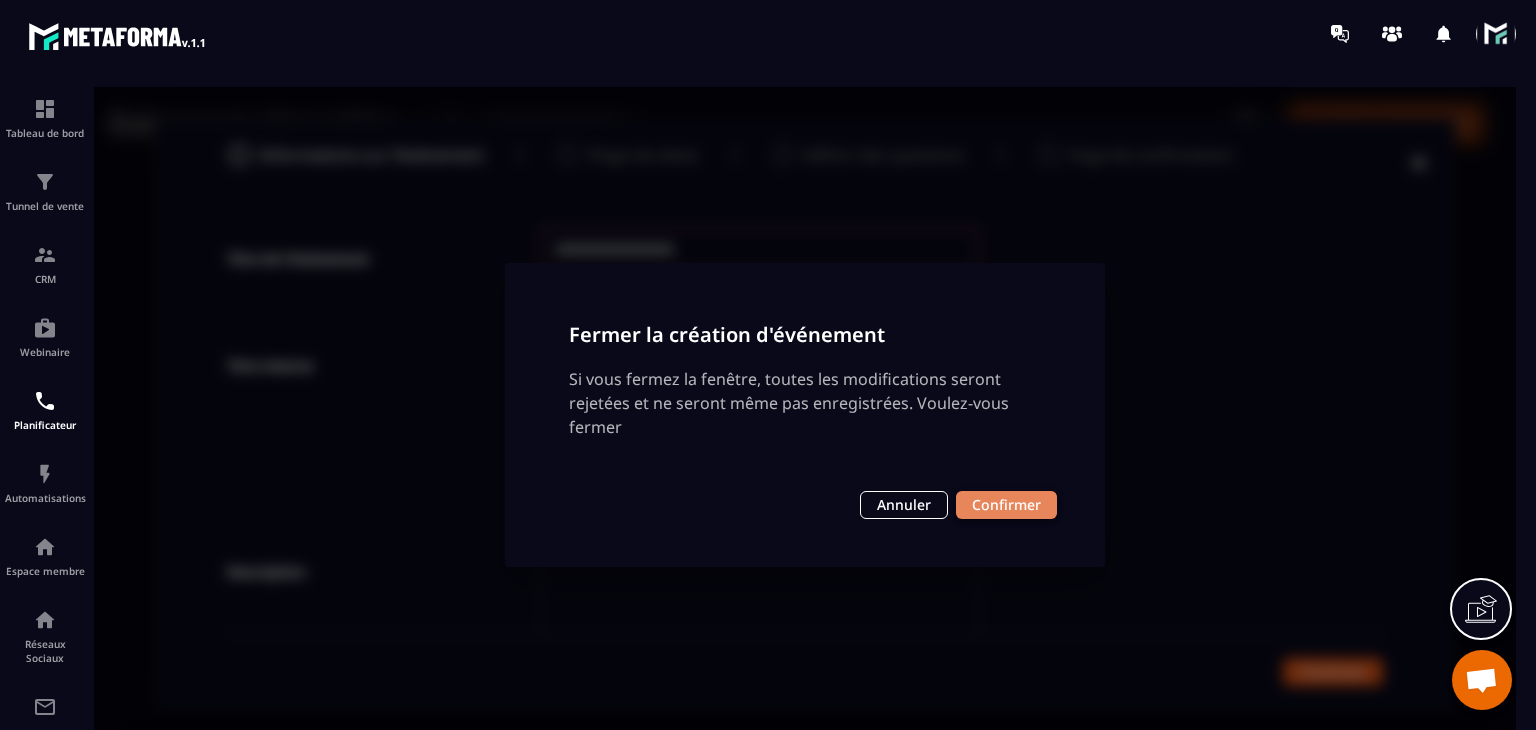 click on "Confirmer" at bounding box center (1006, 505) 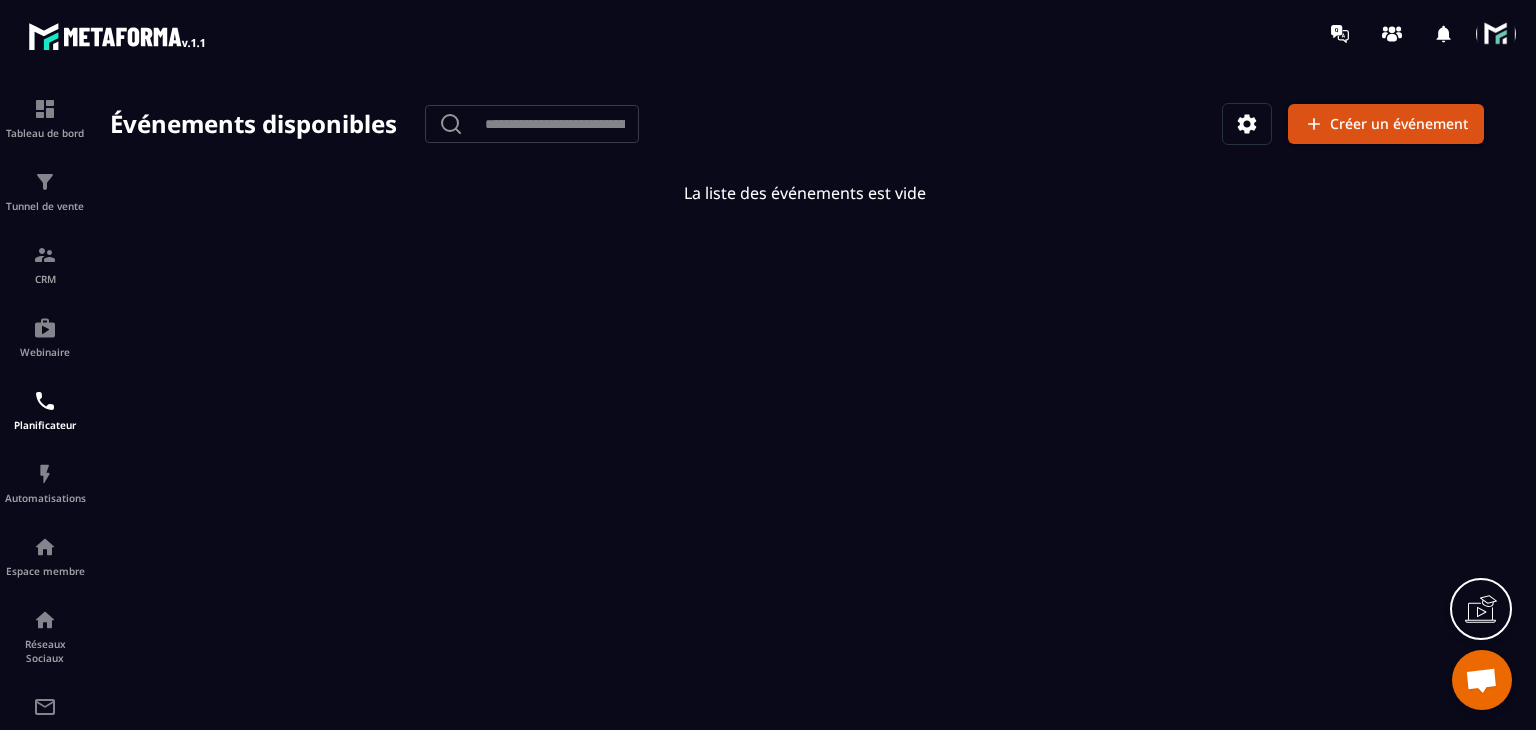 click at bounding box center (1481, 682) 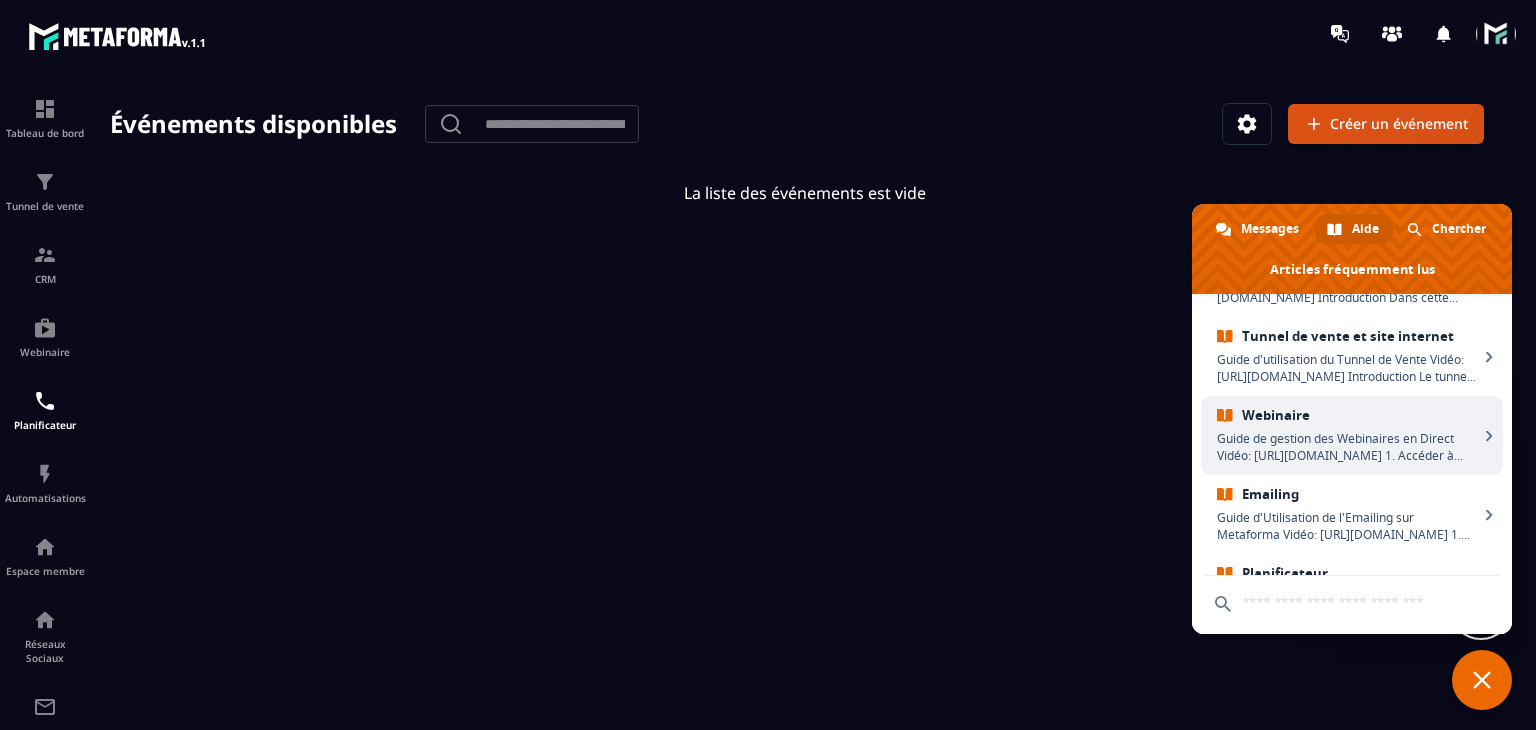 scroll, scrollTop: 360, scrollLeft: 0, axis: vertical 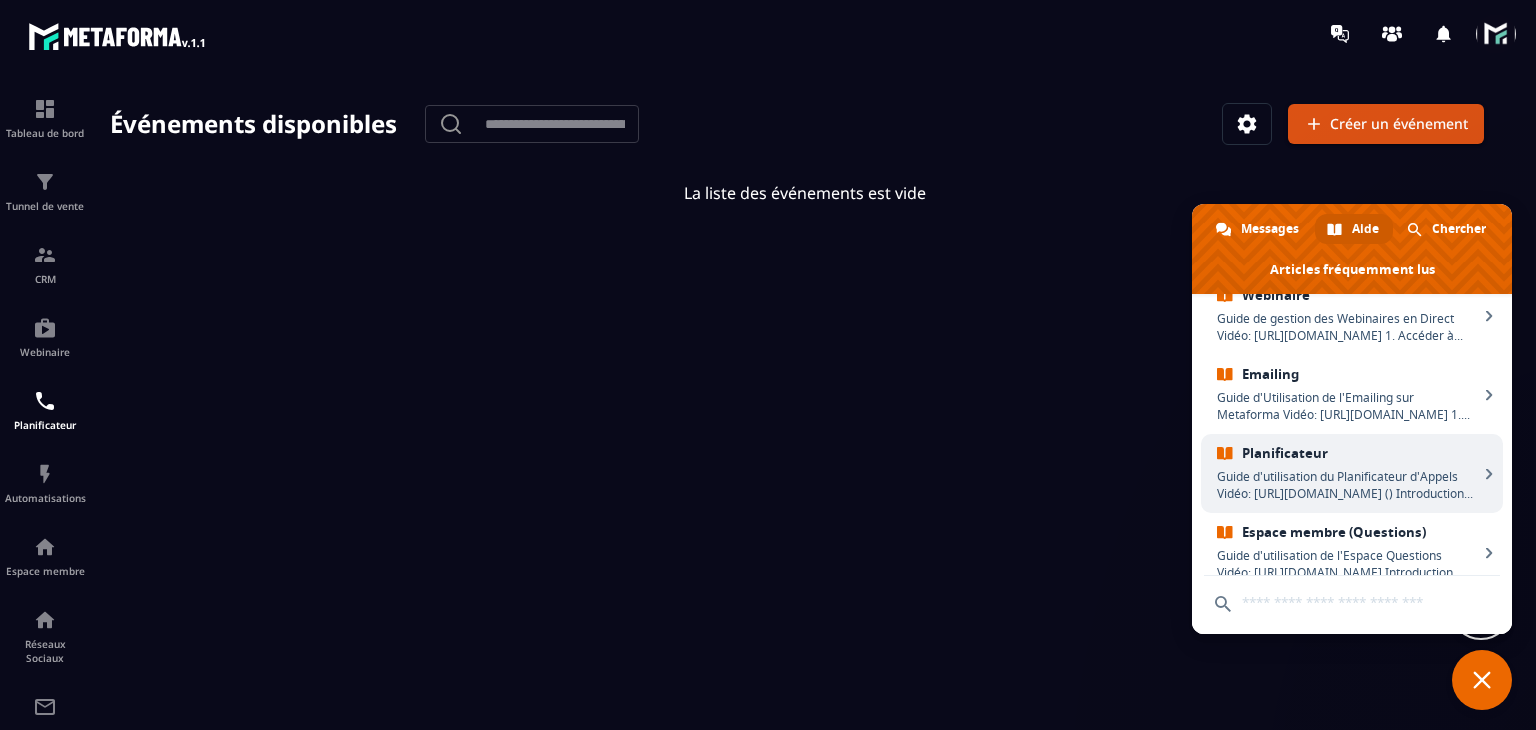 click on "Guide d'utilisation du Planificateur d'Appels
Vidéo: [URL][DOMAIN_NAME] ()
Introduction
Le planificateur d’appels vous permet d’organiser efficac" at bounding box center [1347, 485] 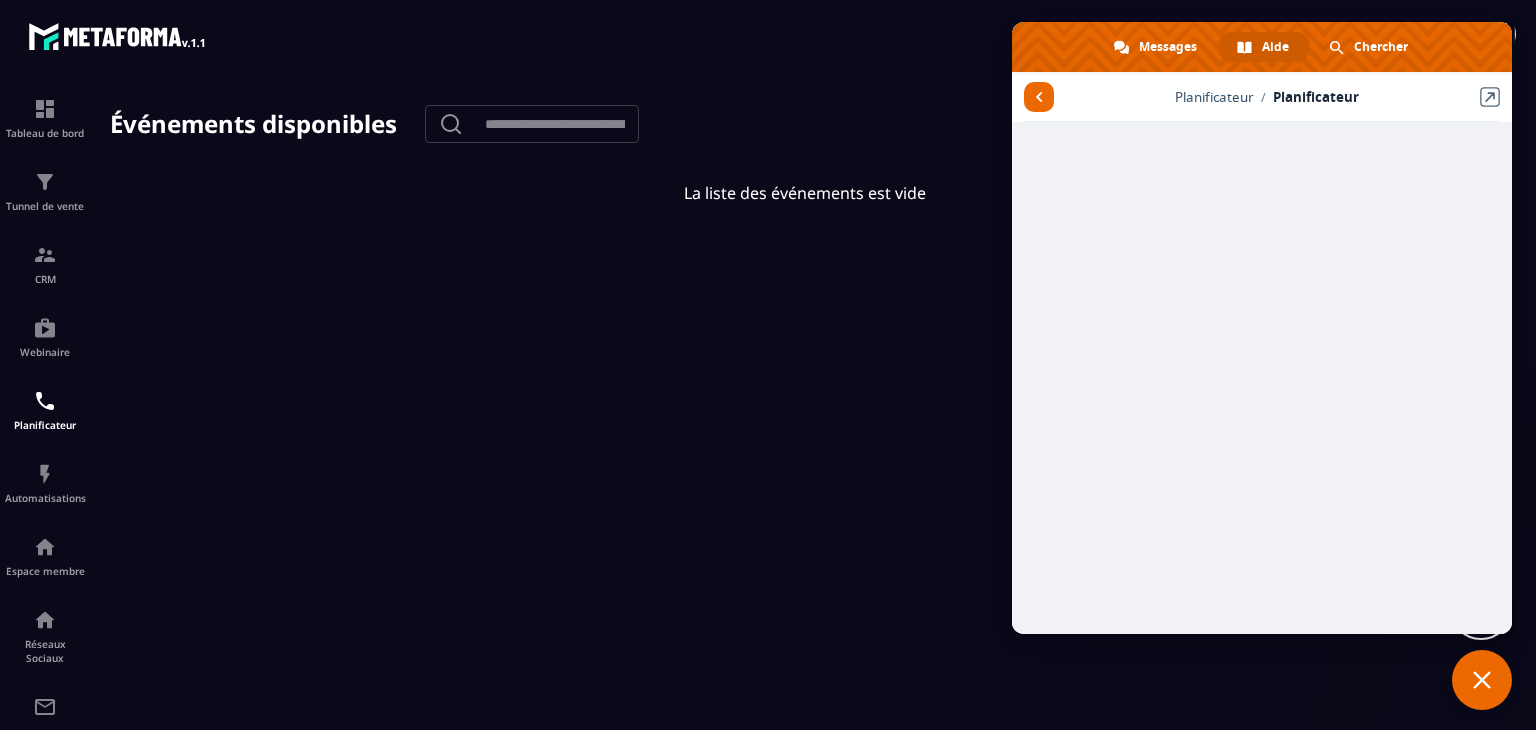 click at bounding box center (1482, 680) 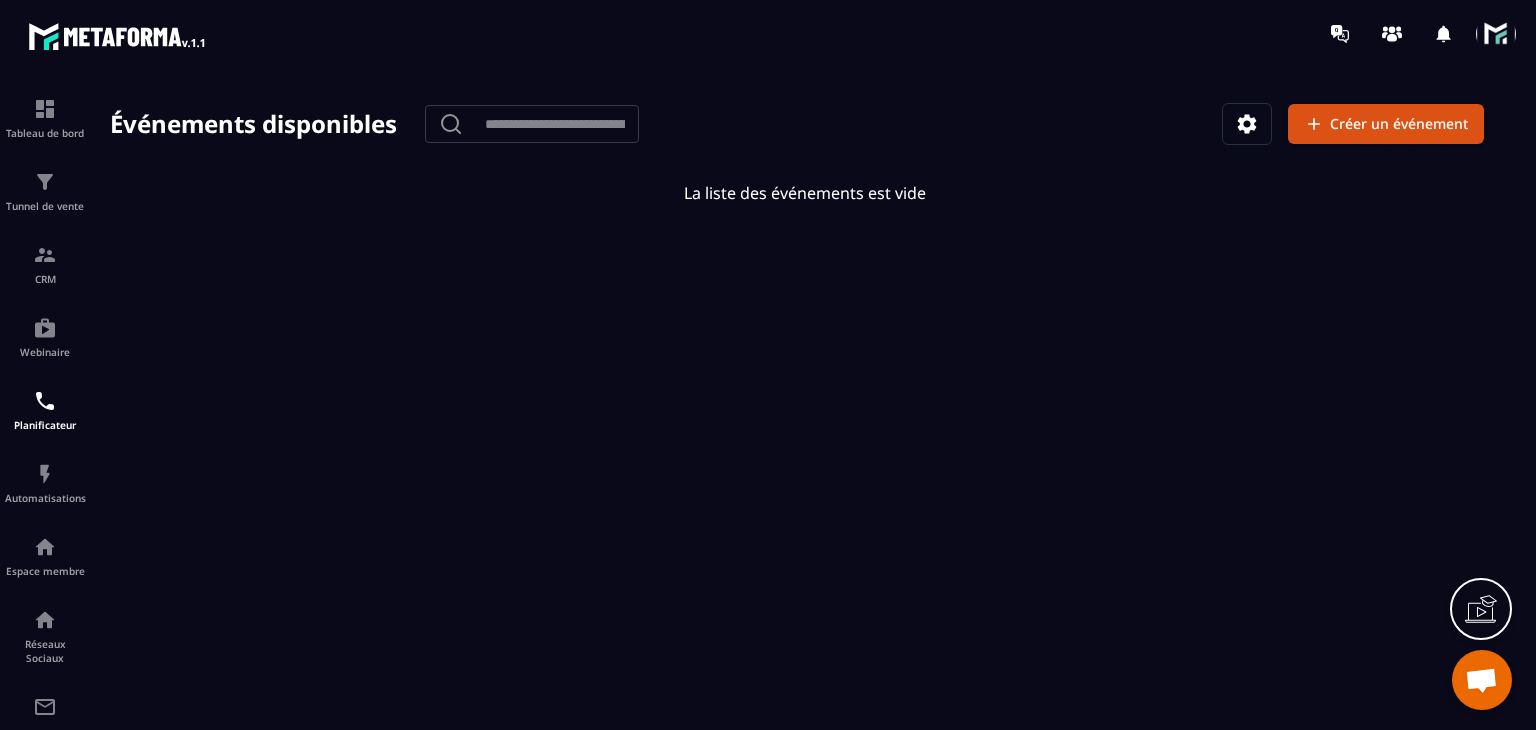 click at bounding box center [1496, 34] 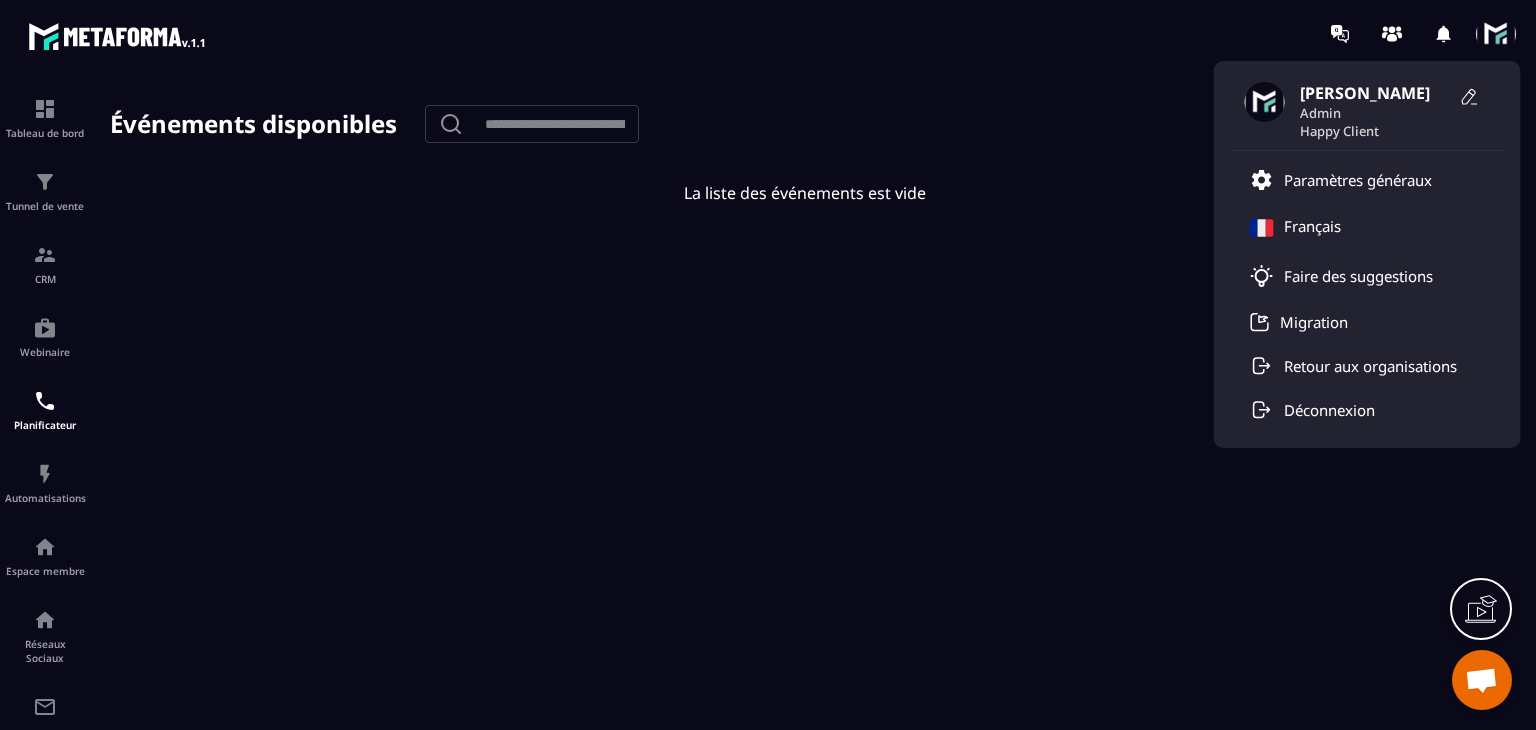 click on "Événements disponibles ​ ​ Créer un événement La liste des événements est vide" at bounding box center (805, 414) 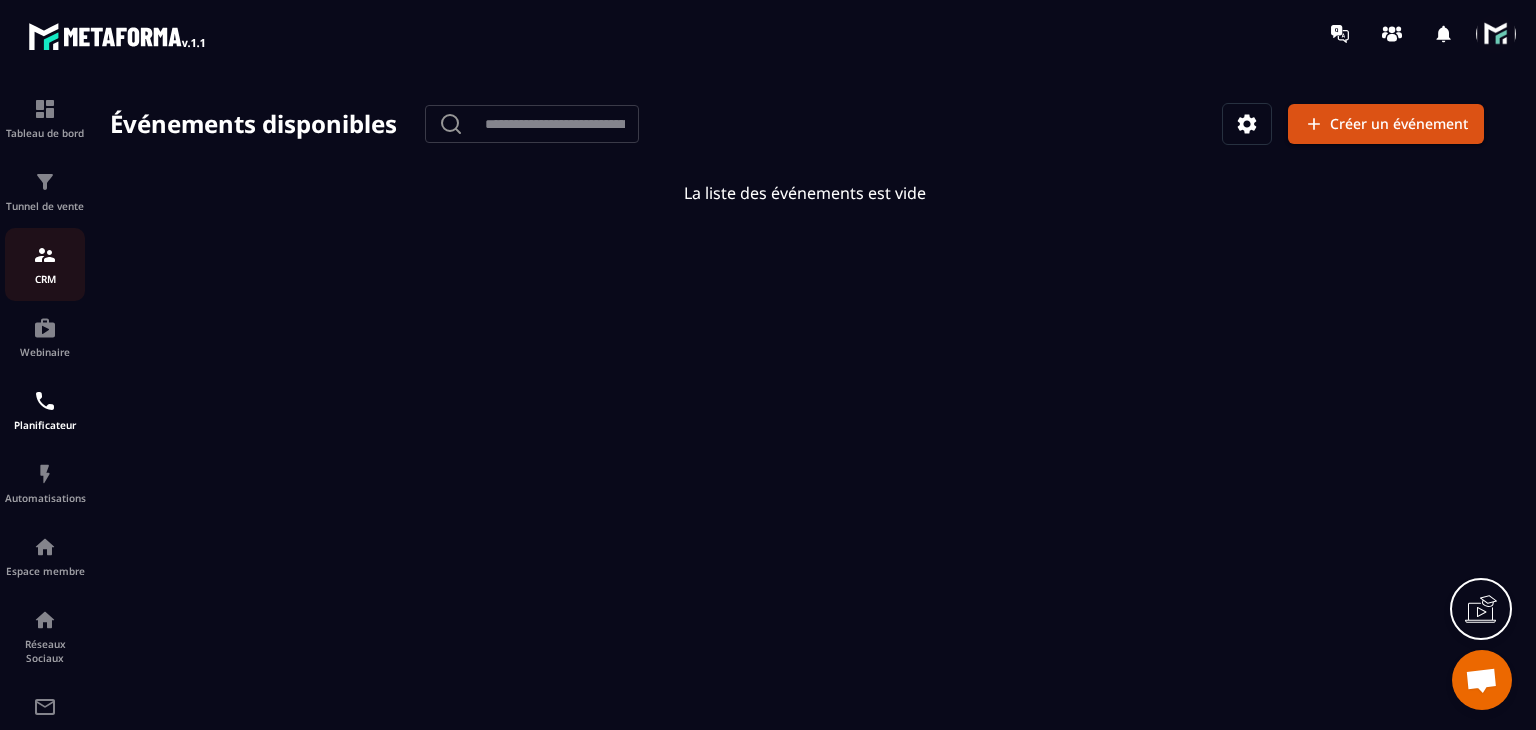 click at bounding box center [45, 255] 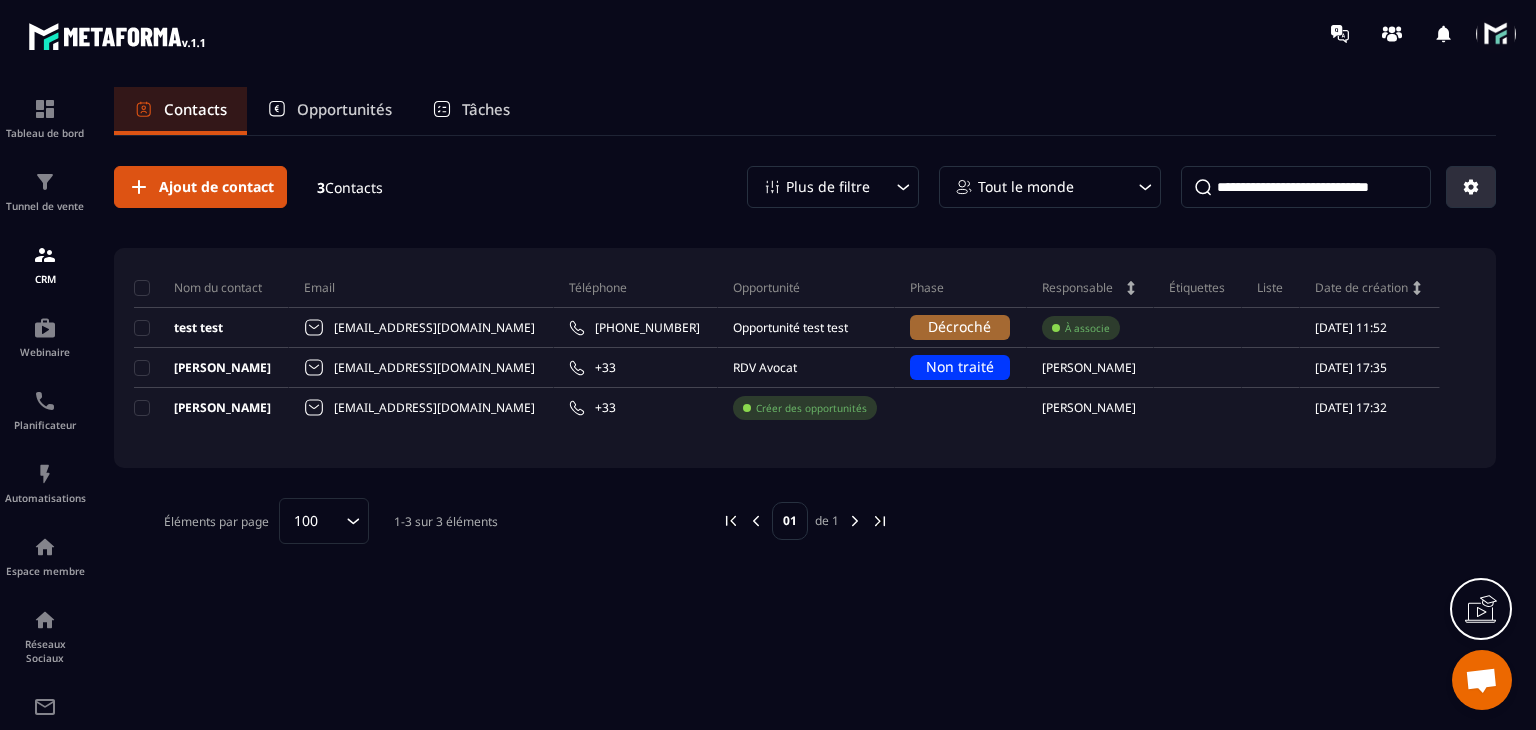 click 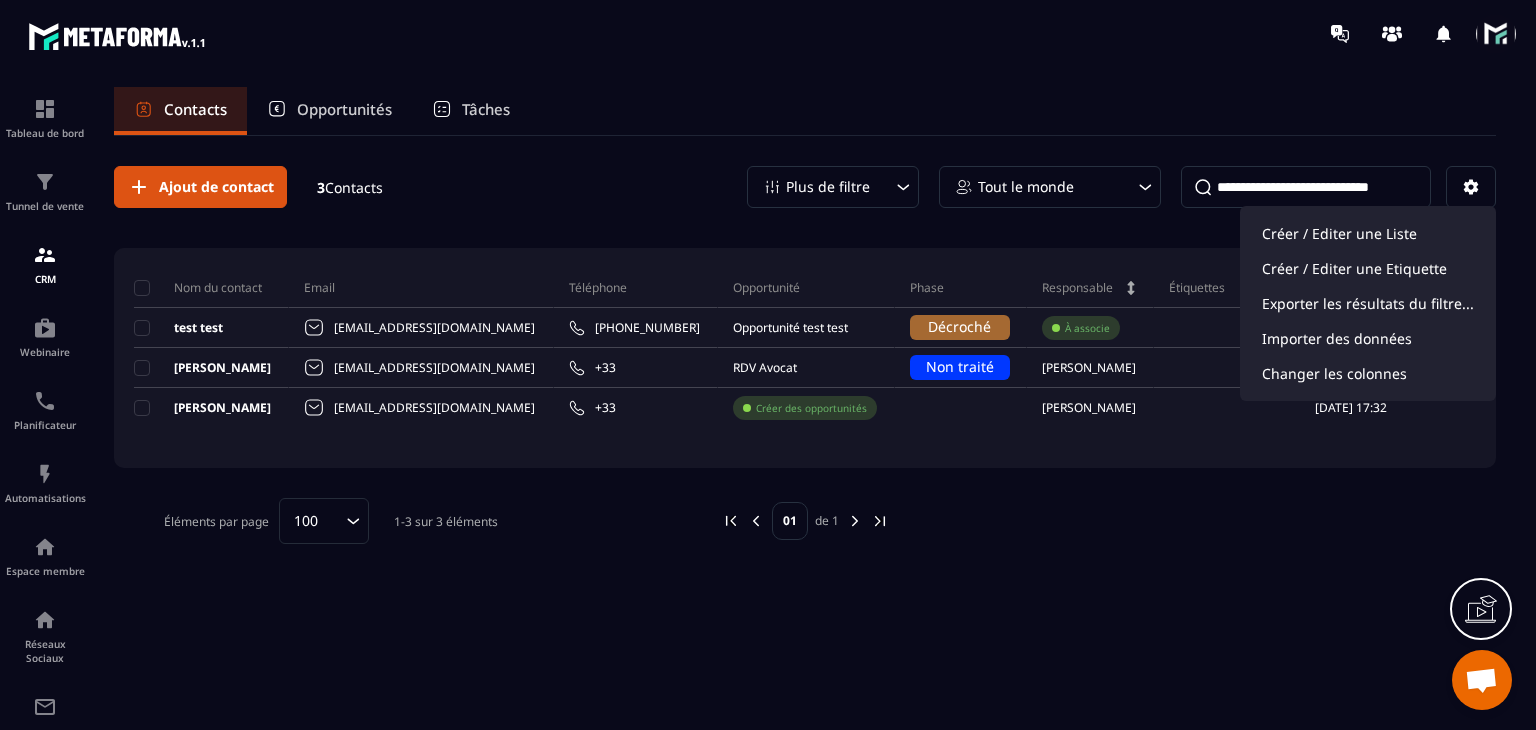 click at bounding box center (1183, 521) 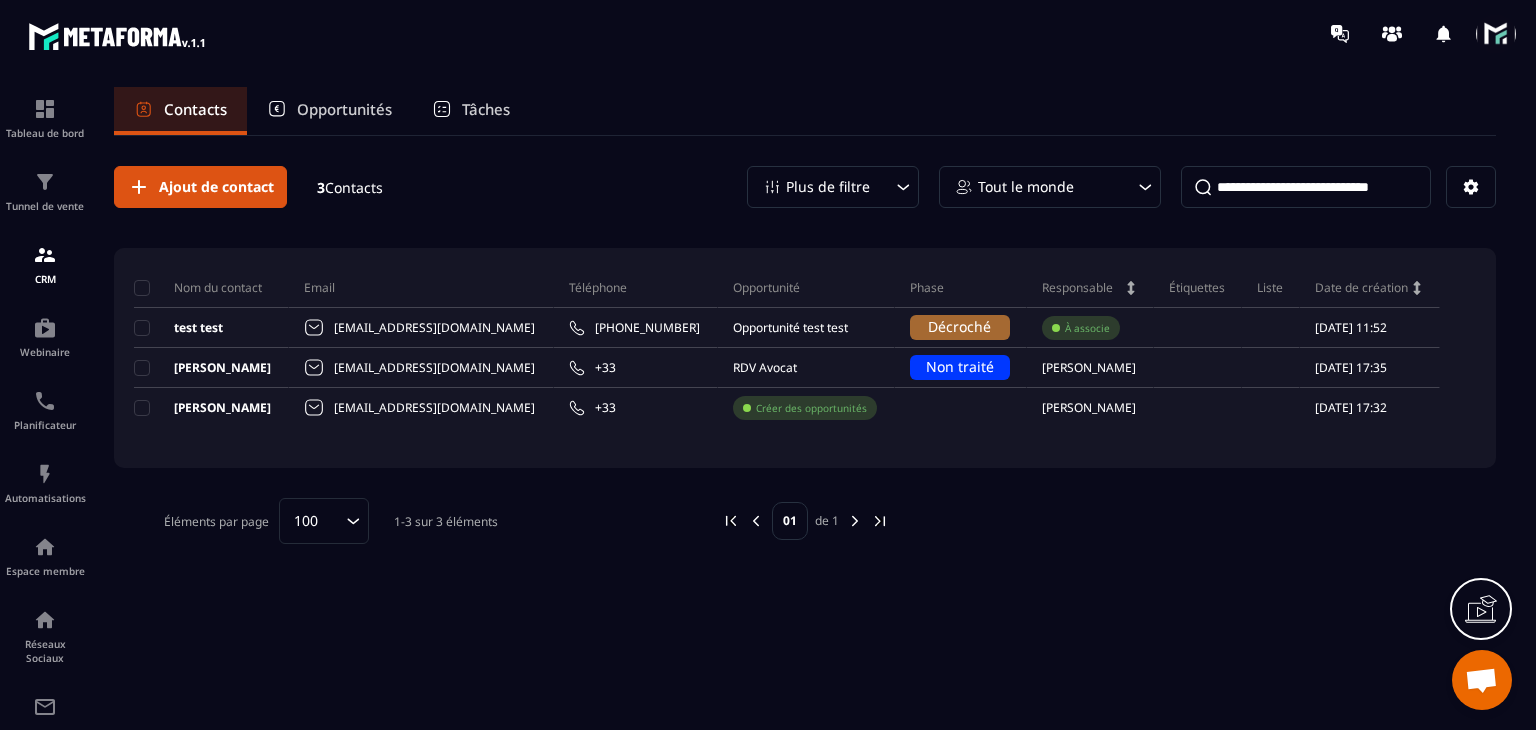 click at bounding box center [1496, 34] 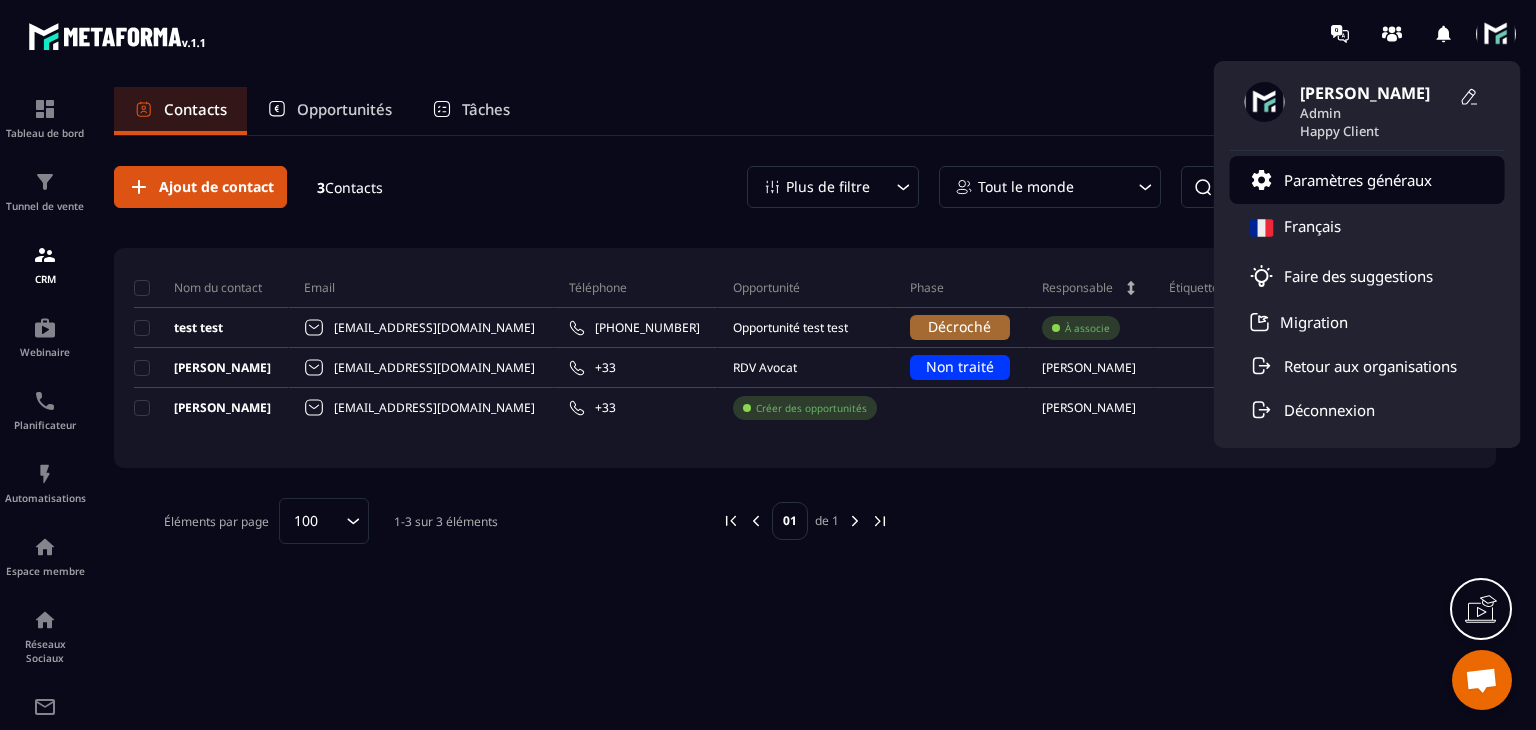 click on "Paramètres généraux" at bounding box center (1358, 180) 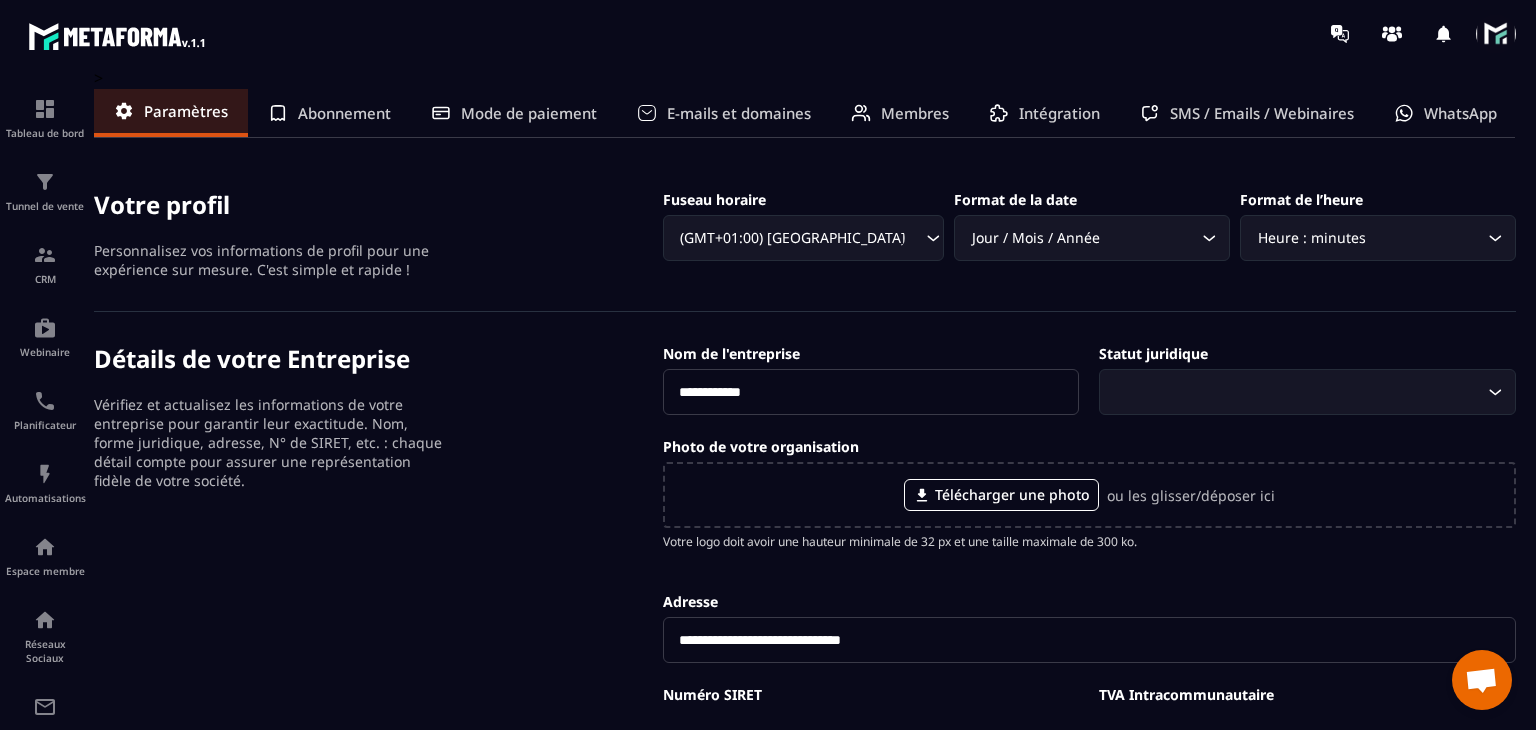 click on "SMS / Emails / Webinaires" at bounding box center (1262, 113) 